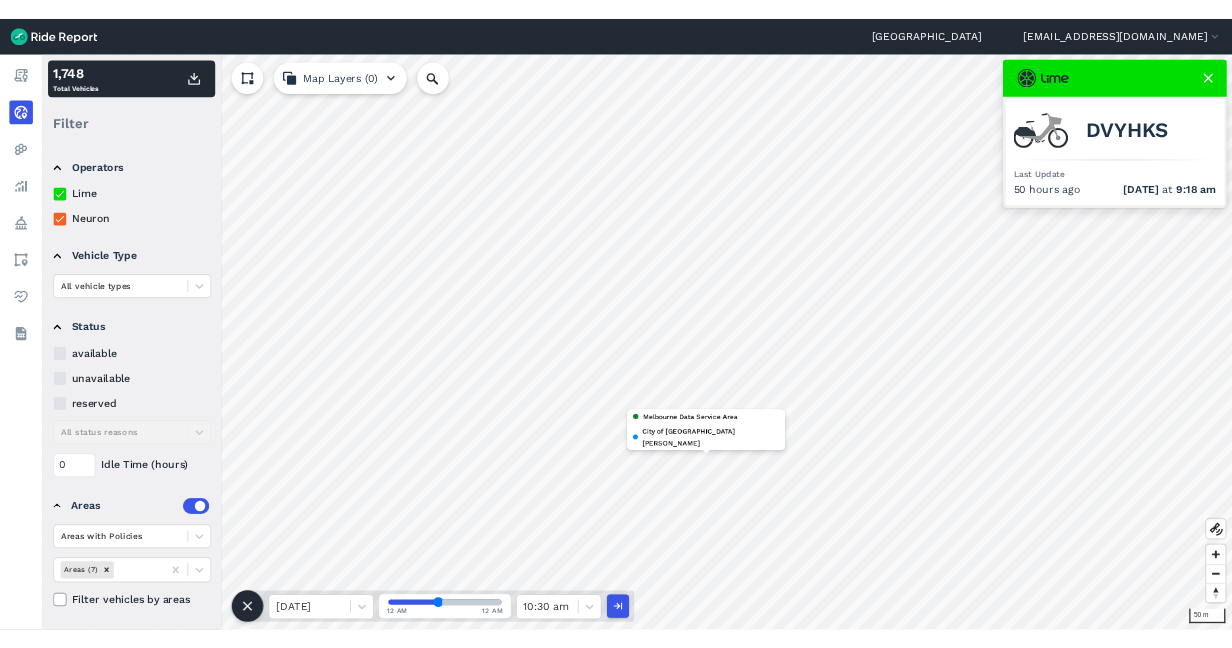 scroll, scrollTop: 0, scrollLeft: 0, axis: both 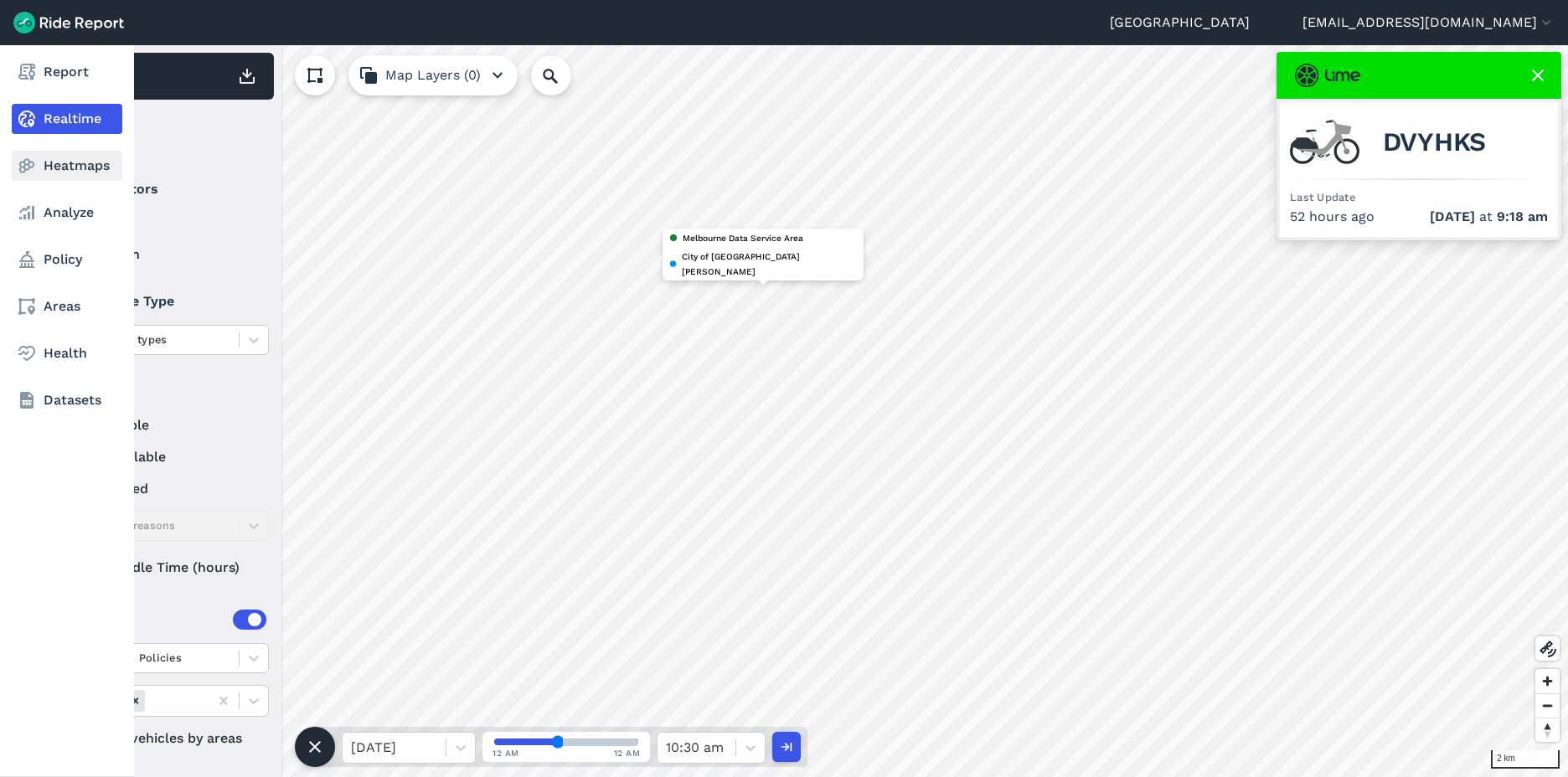 click 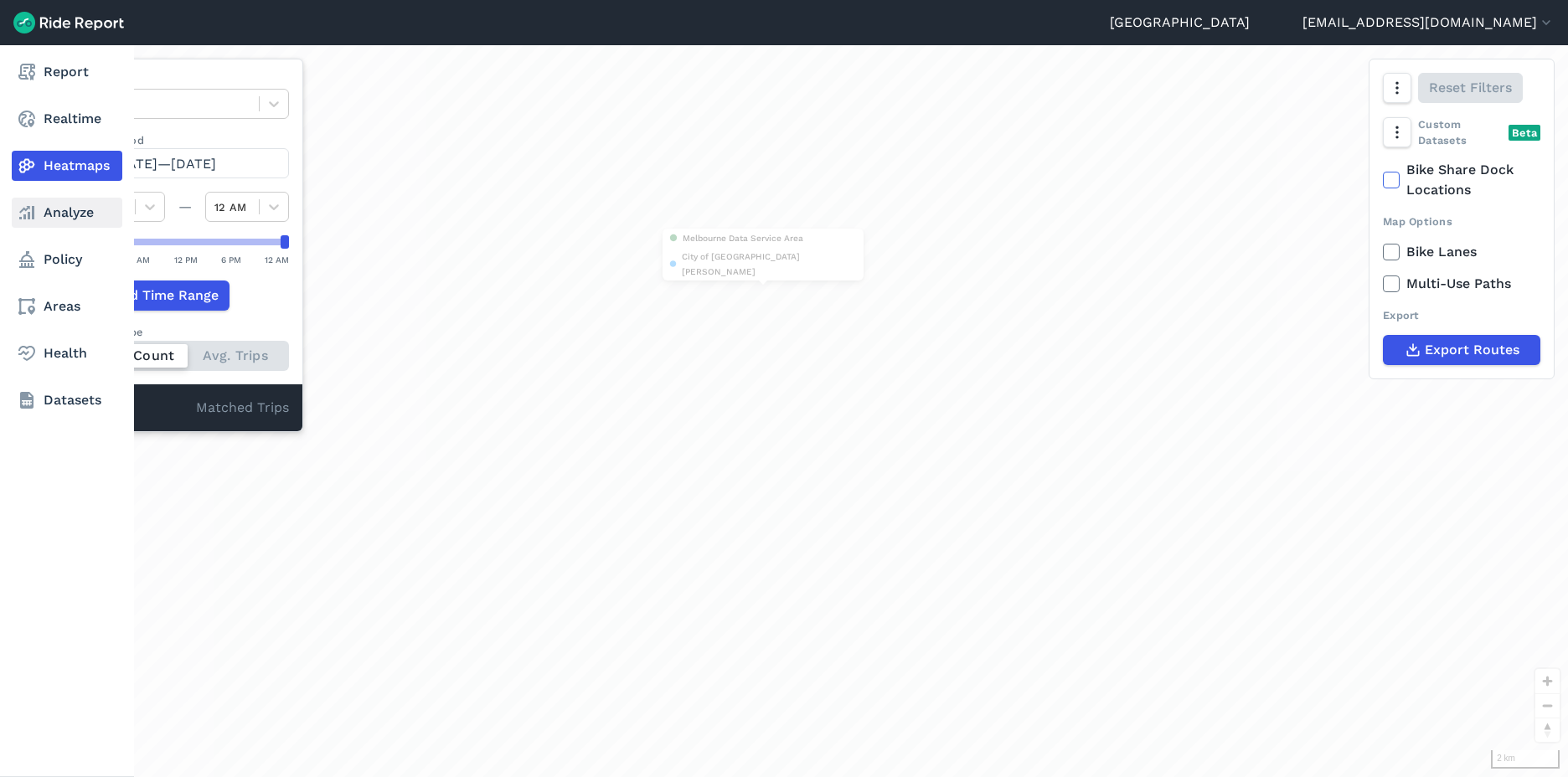 click on "Analyze" at bounding box center [67, 213] 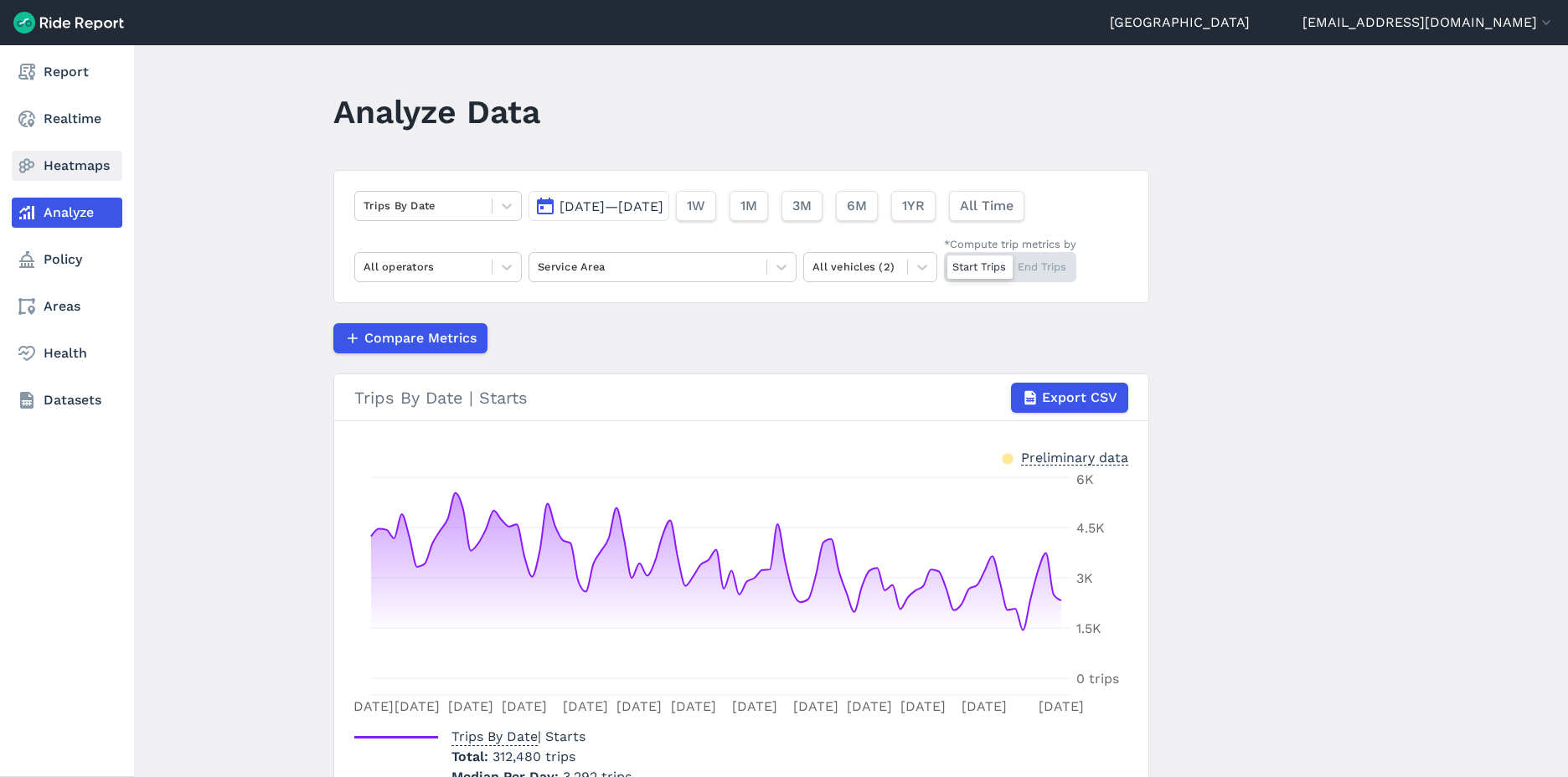 click on "Heatmaps" at bounding box center [67, 166] 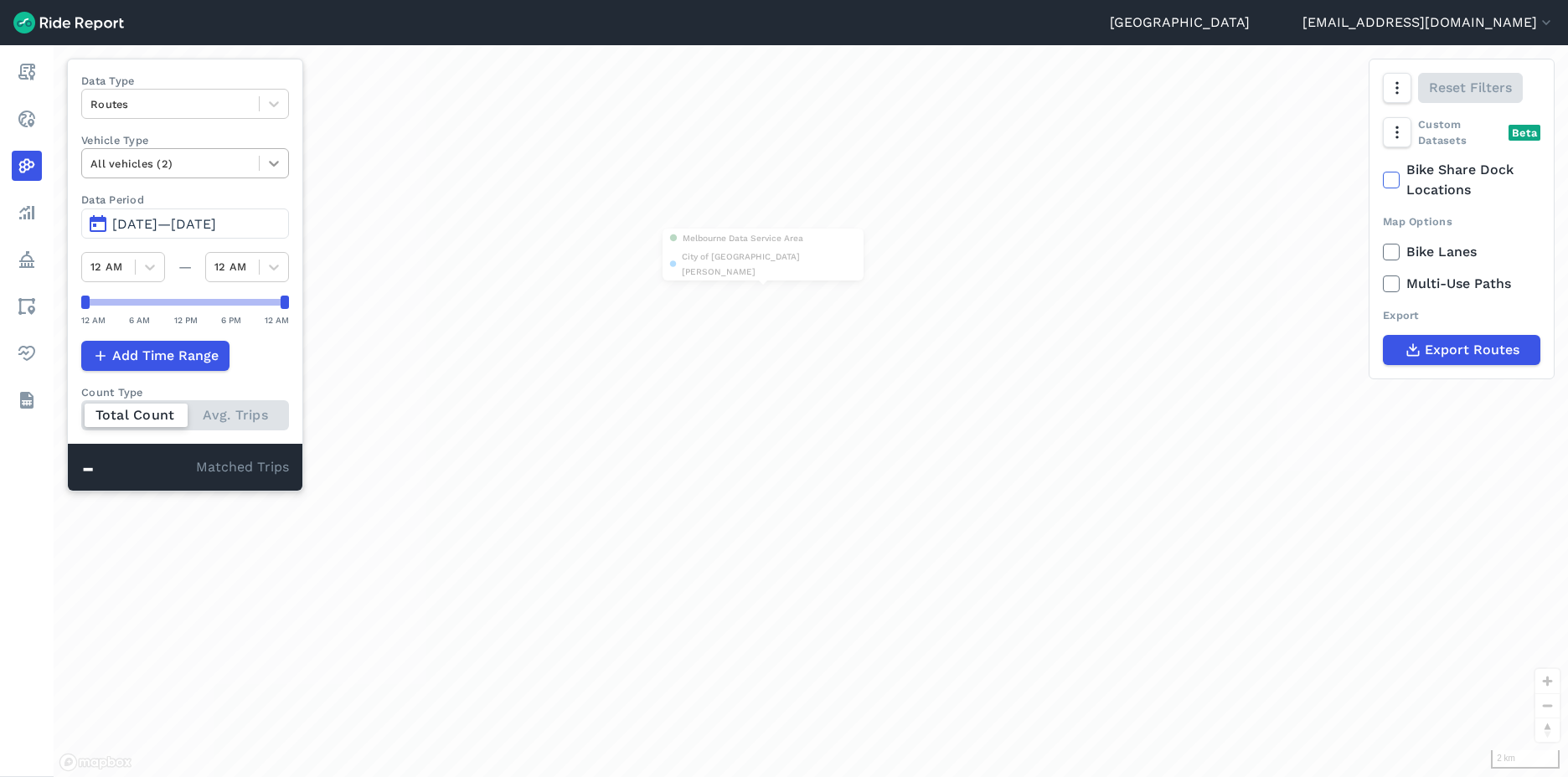 click 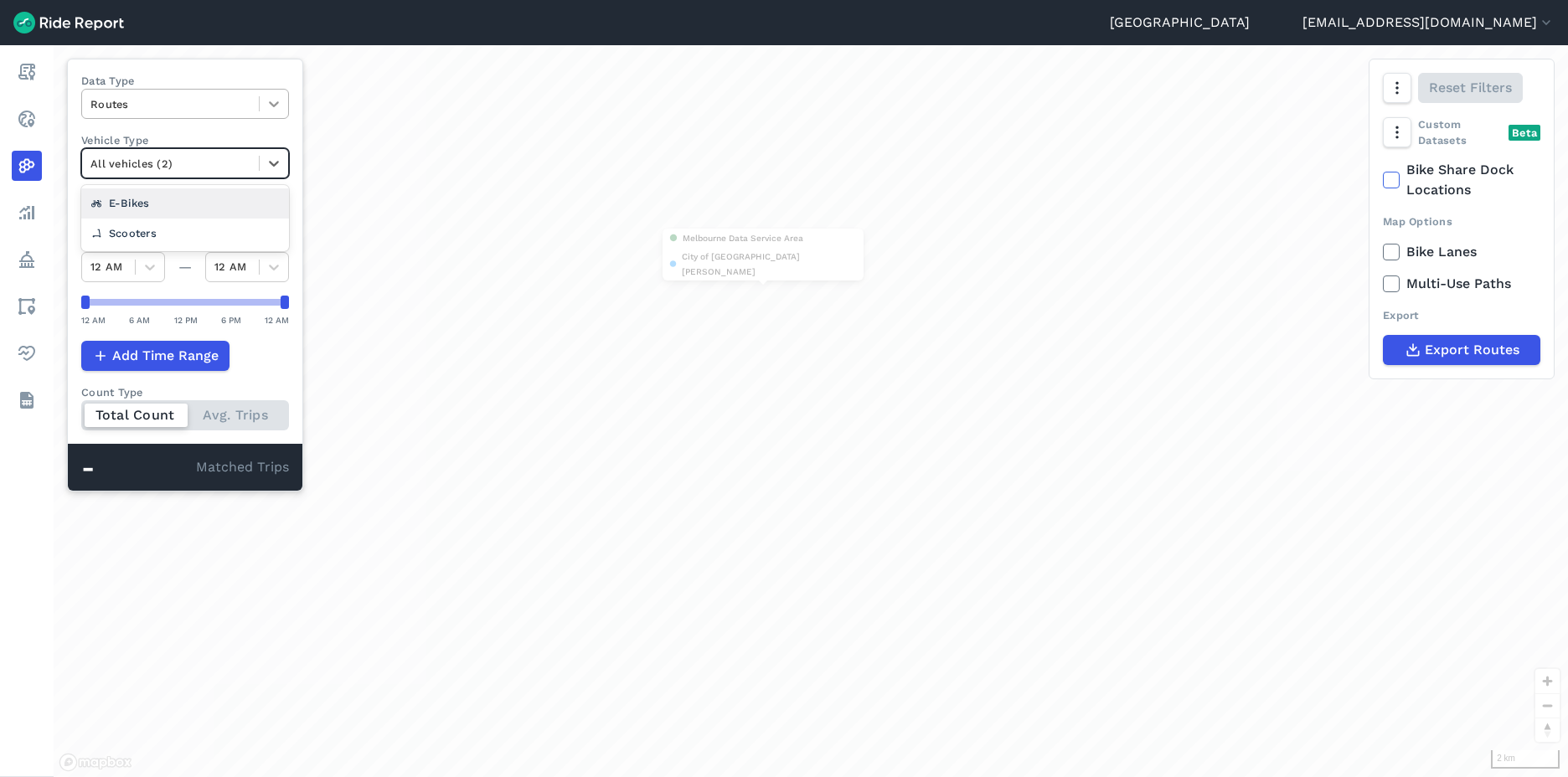 click at bounding box center (274, 104) 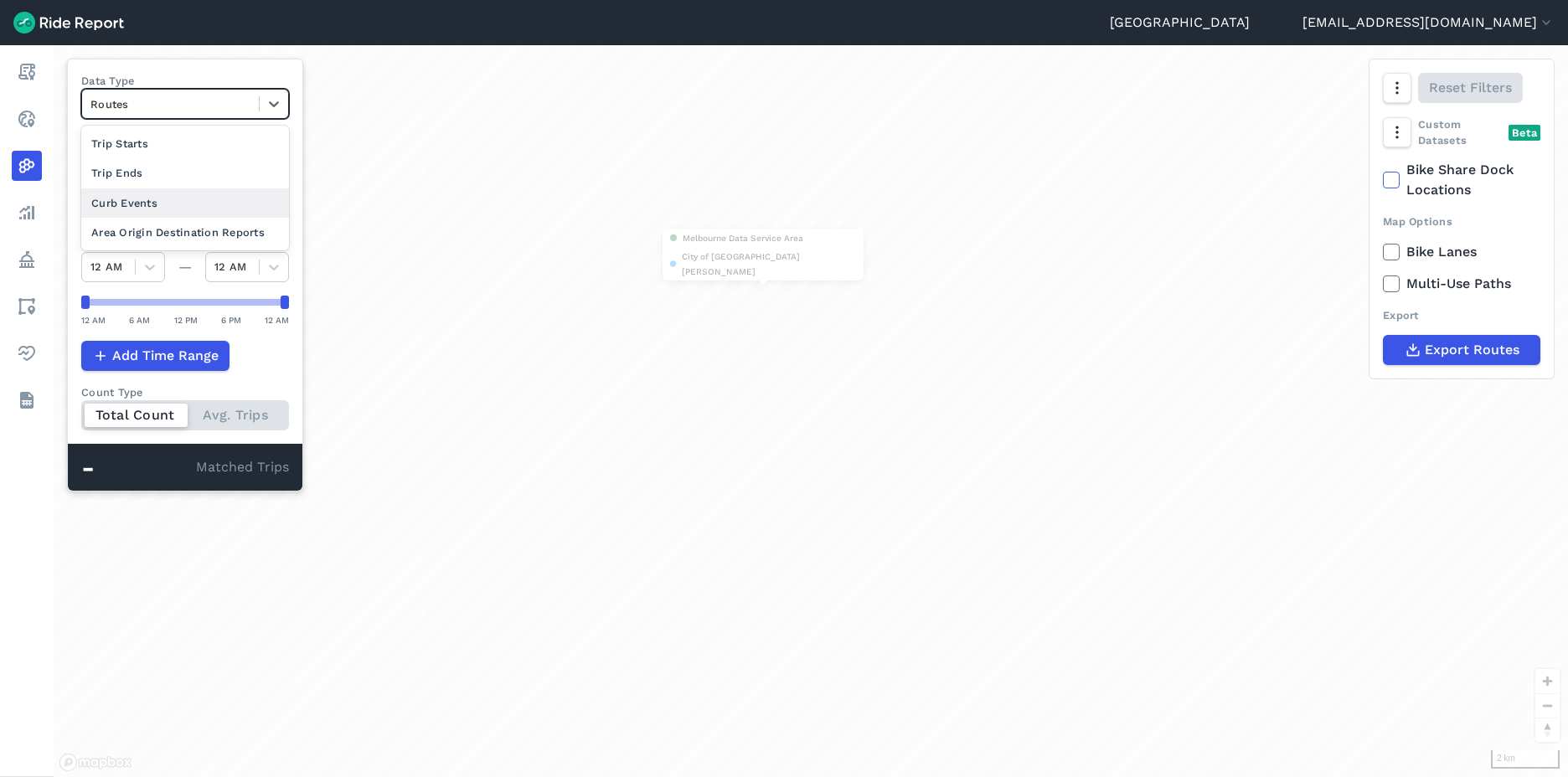 click on "Curb Events" at bounding box center (185, 203) 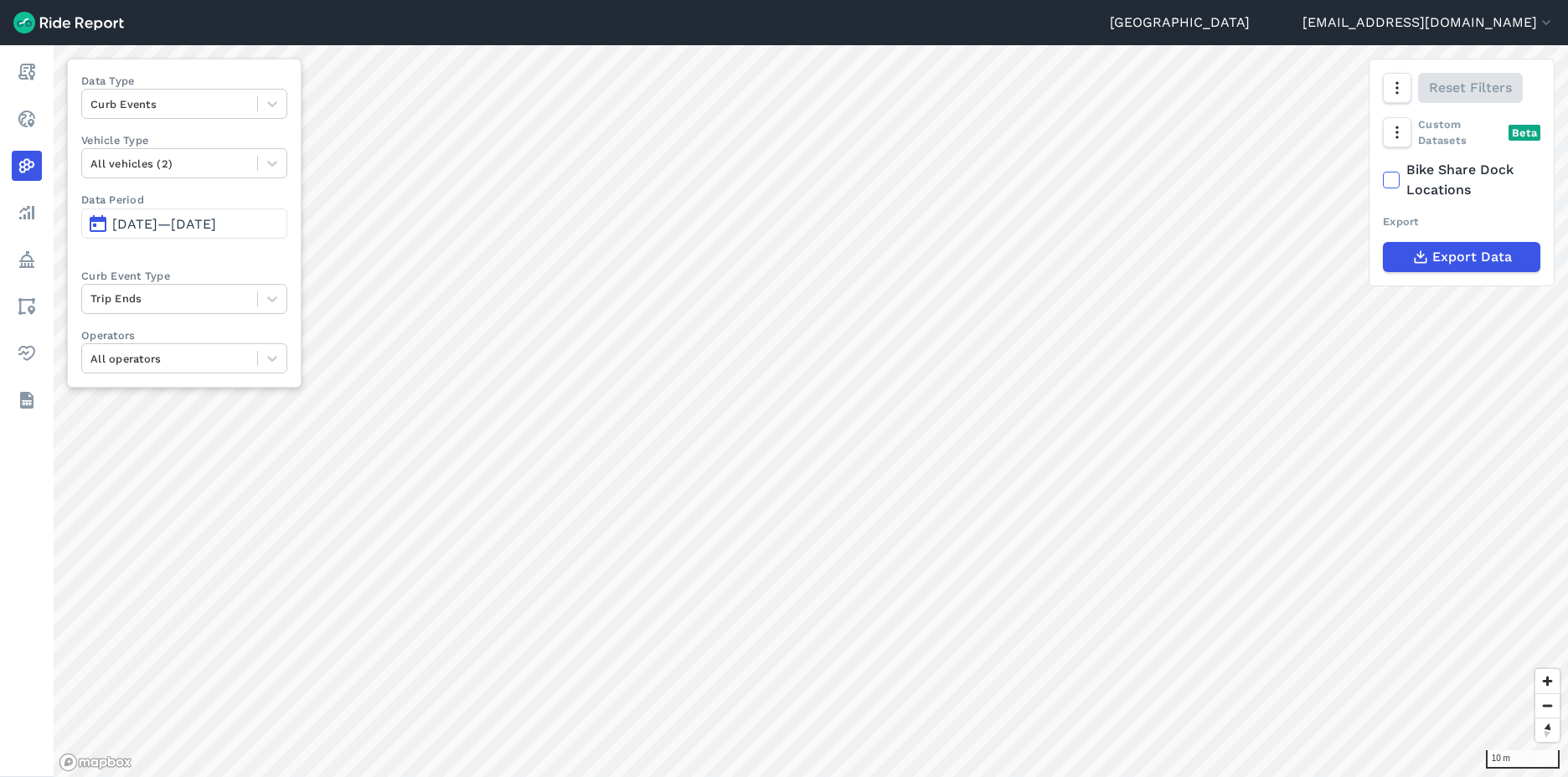 click on "[GEOGRAPHIC_DATA] [EMAIL_ADDRESS][DOMAIN_NAME] Settings Terms Sign Out Report Realtime Heatmaps Analyze Policy Areas Health Datasets 10 m × [GEOGRAPHIC_DATA] Data Service Area City of [GEOGRAPHIC_DATA][PERSON_NAME] Data Type Curb Events Vehicle Type All vehicles (2) Data Period [DATE]—[DATE] Curb Event Type Trip Ends Operators All operators Reset Filters Custom Datasets Beta Bike Share Dock Locations Export Export Data left right up 6K" at bounding box center [784, 388] 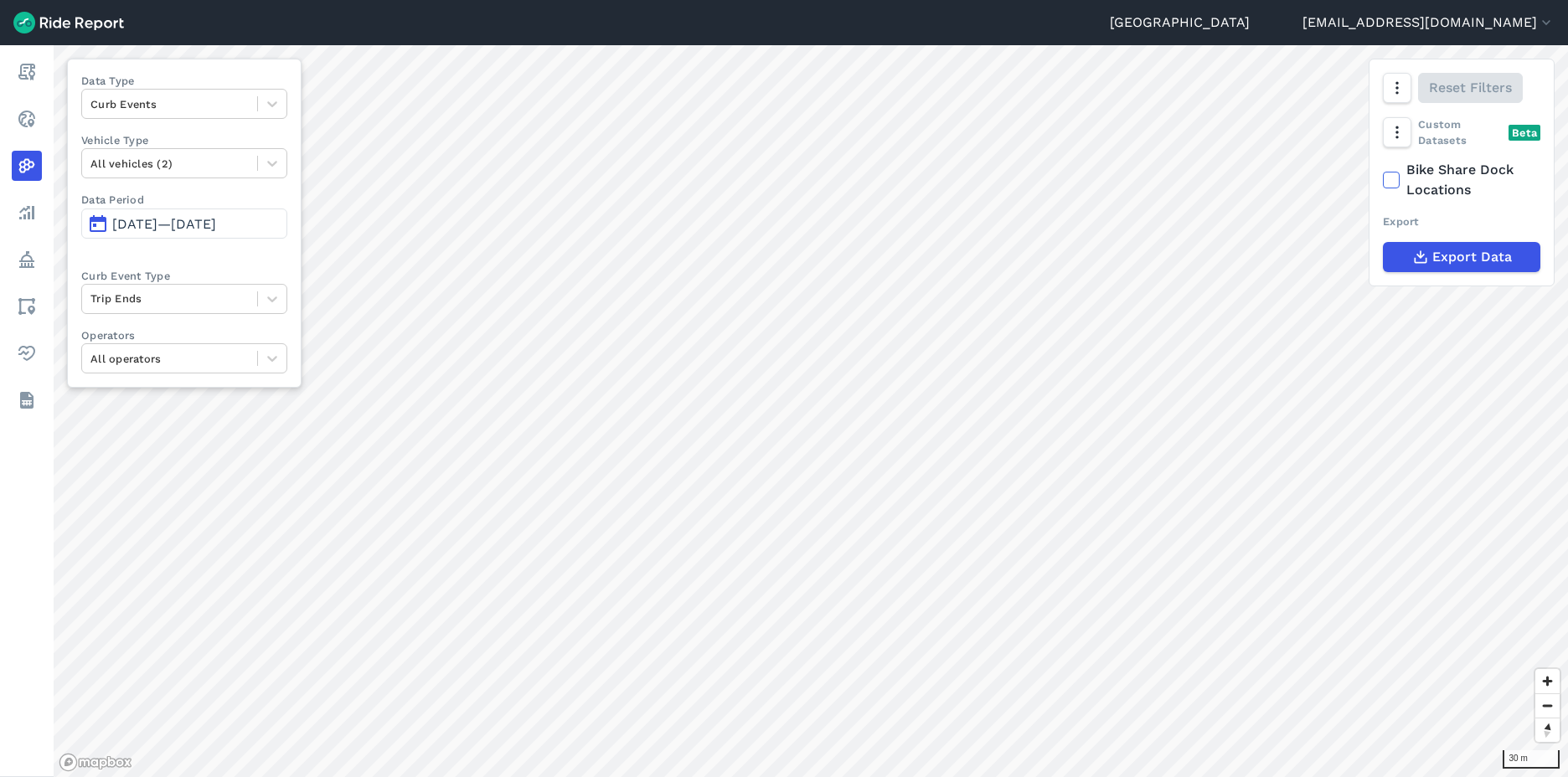click on "[GEOGRAPHIC_DATA] [EMAIL_ADDRESS][DOMAIN_NAME] Settings Terms Sign Out Report Realtime Heatmaps Analyze Policy Areas Health Datasets 30 m × [GEOGRAPHIC_DATA] Data Service Area City of [GEOGRAPHIC_DATA][PERSON_NAME] Data Type Curb Events Vehicle Type All vehicles (2) Data Period [DATE]—[DATE] Curb Event Type Trip Ends Operators All operators Reset Filters Custom Datasets Beta Bike Share Dock Locations Export Export Data left right up 6K" at bounding box center (784, 388) 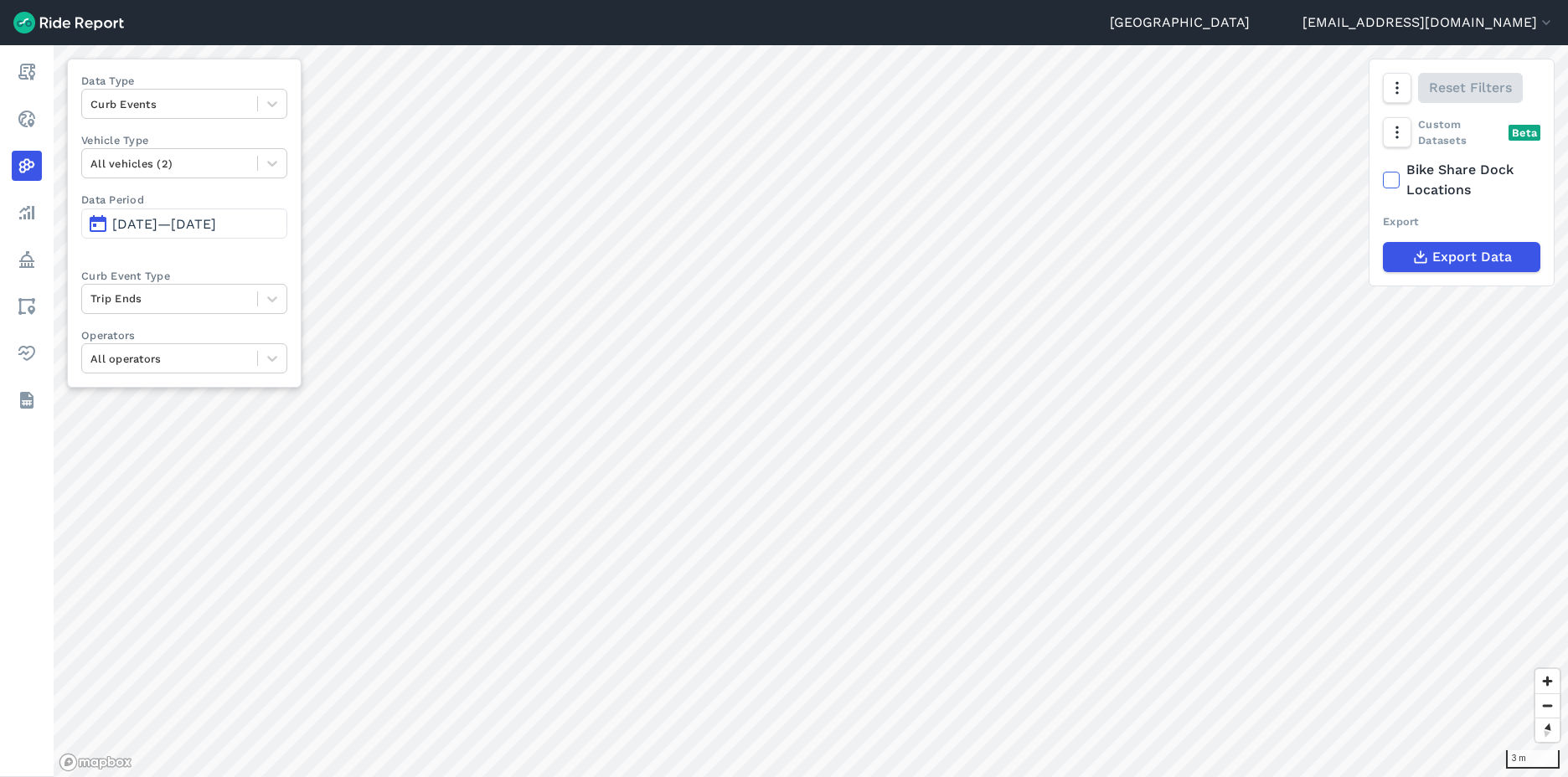 click on "Reset Filters" at bounding box center [1462, 88] 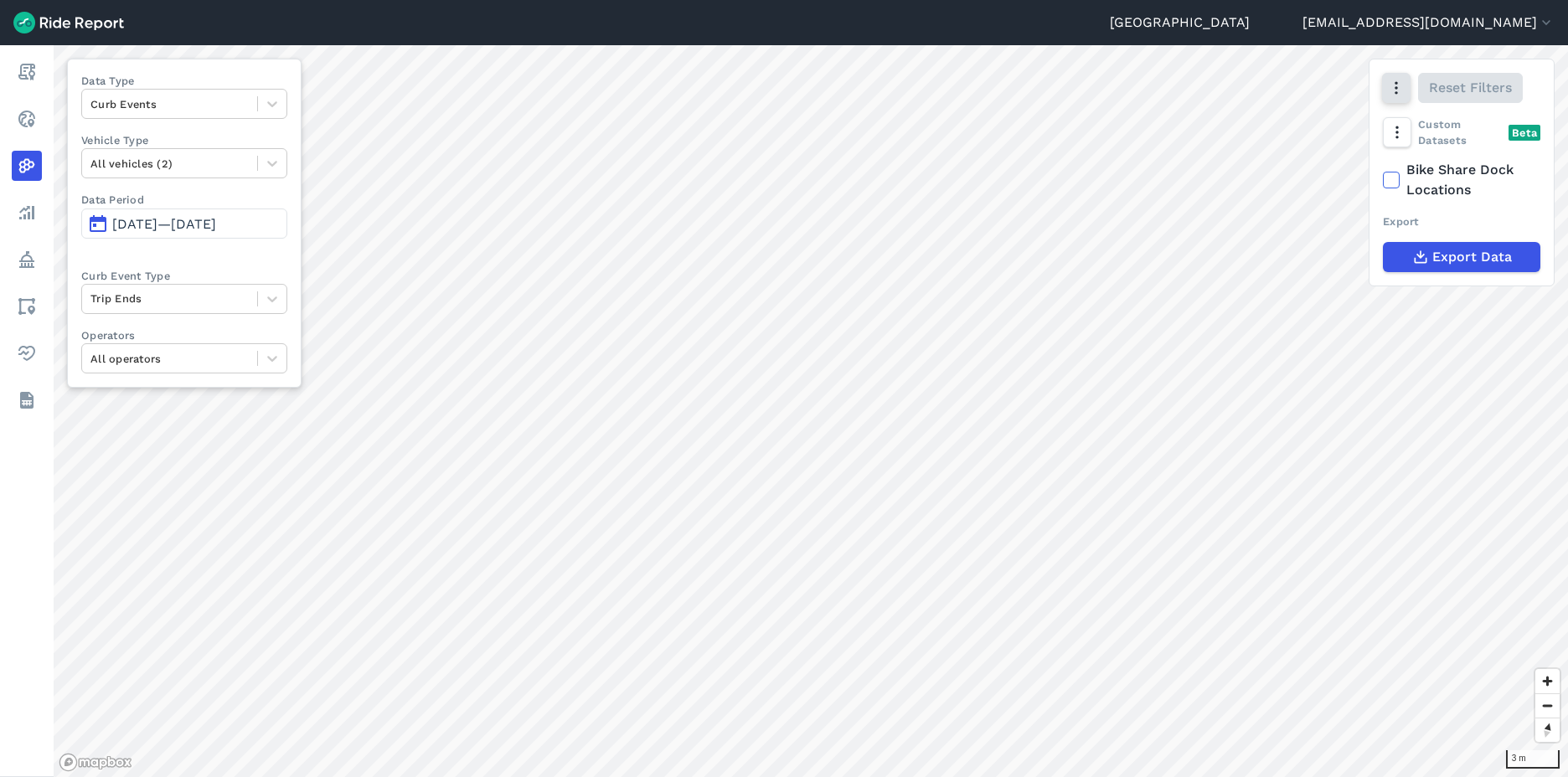 click 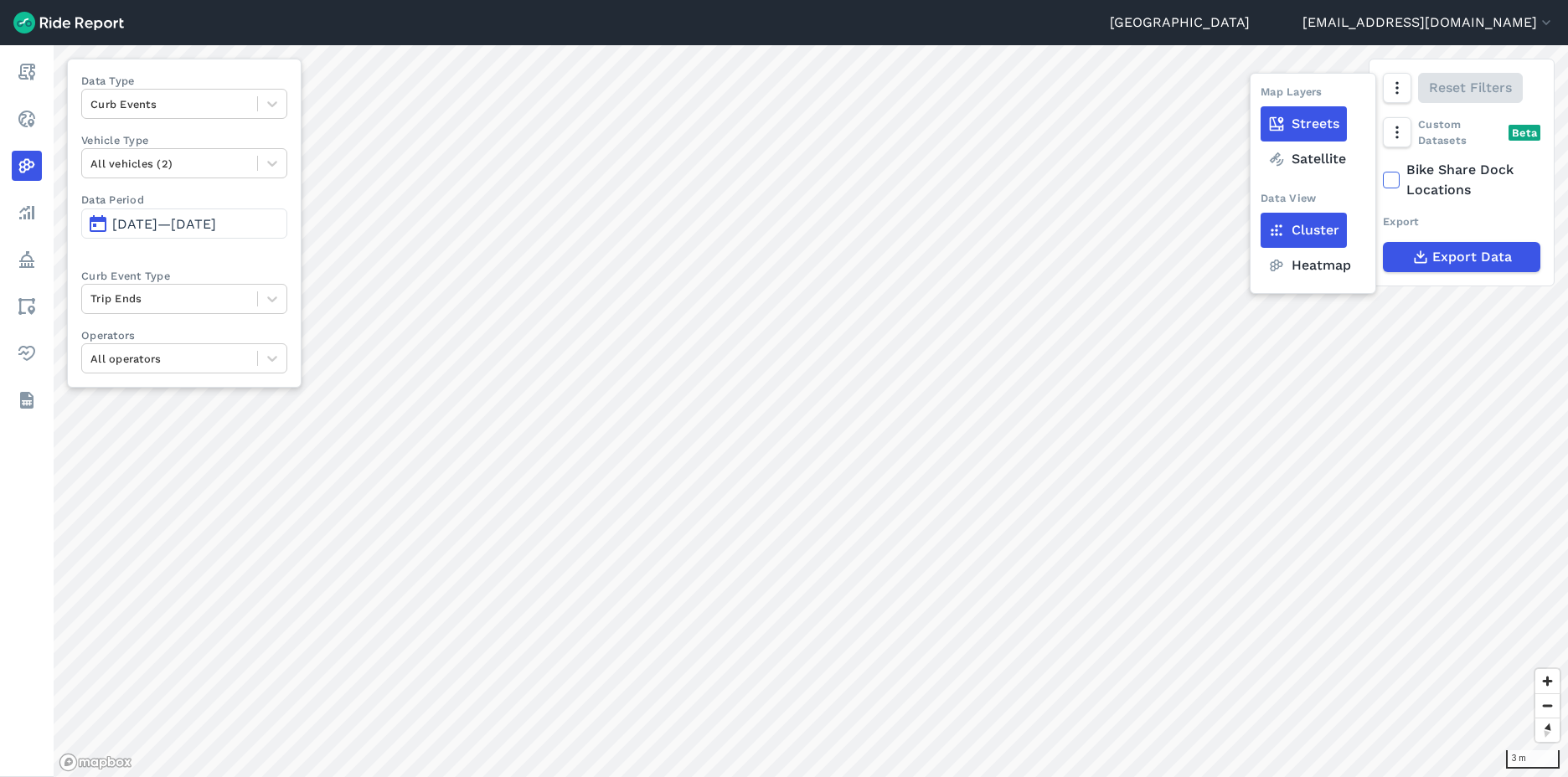 click on "Satellite" at bounding box center (1307, 159) 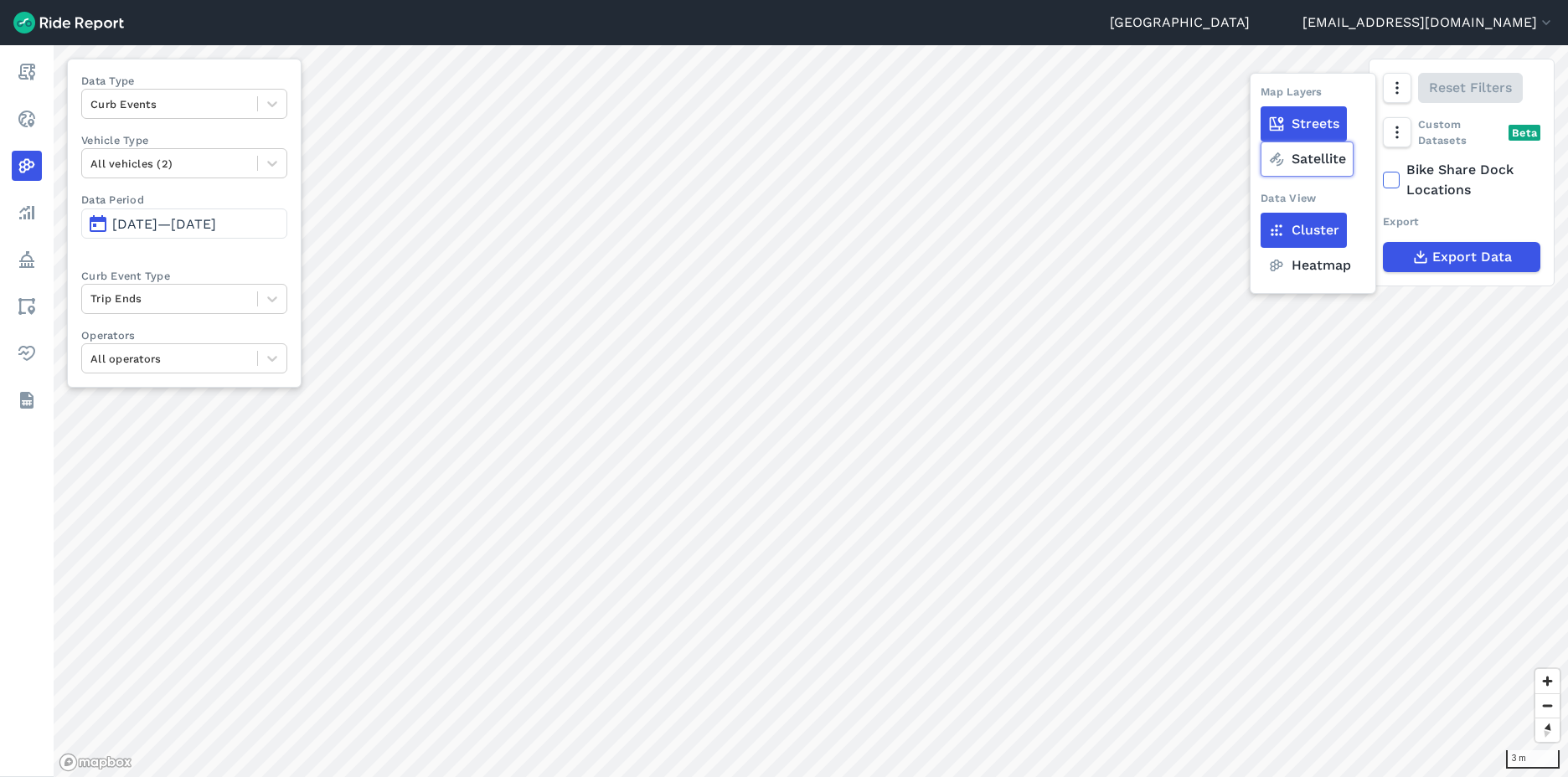click on "Satellite" at bounding box center [1261, 89] 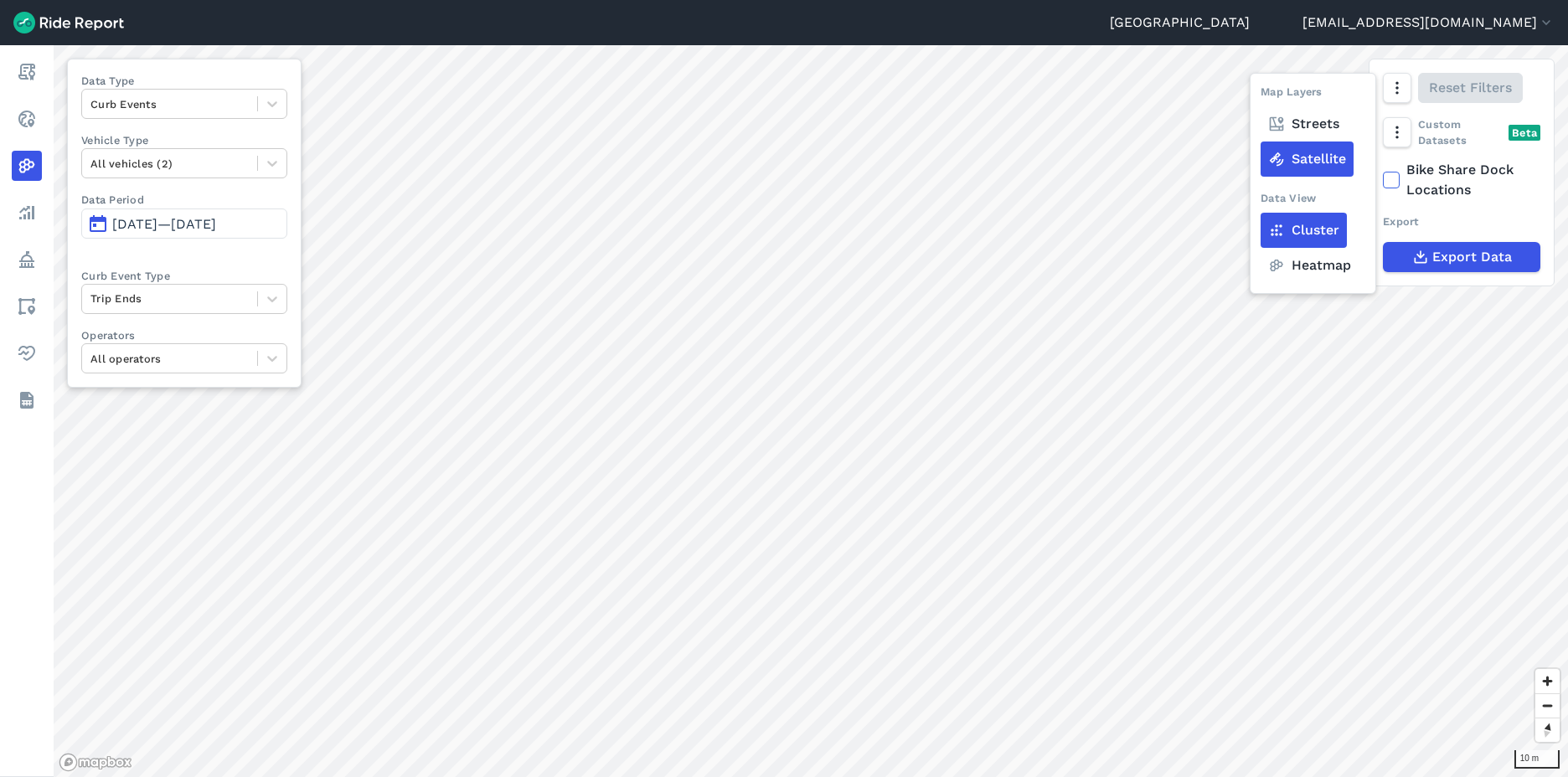 click on "Heatmap" at bounding box center [1309, 265] 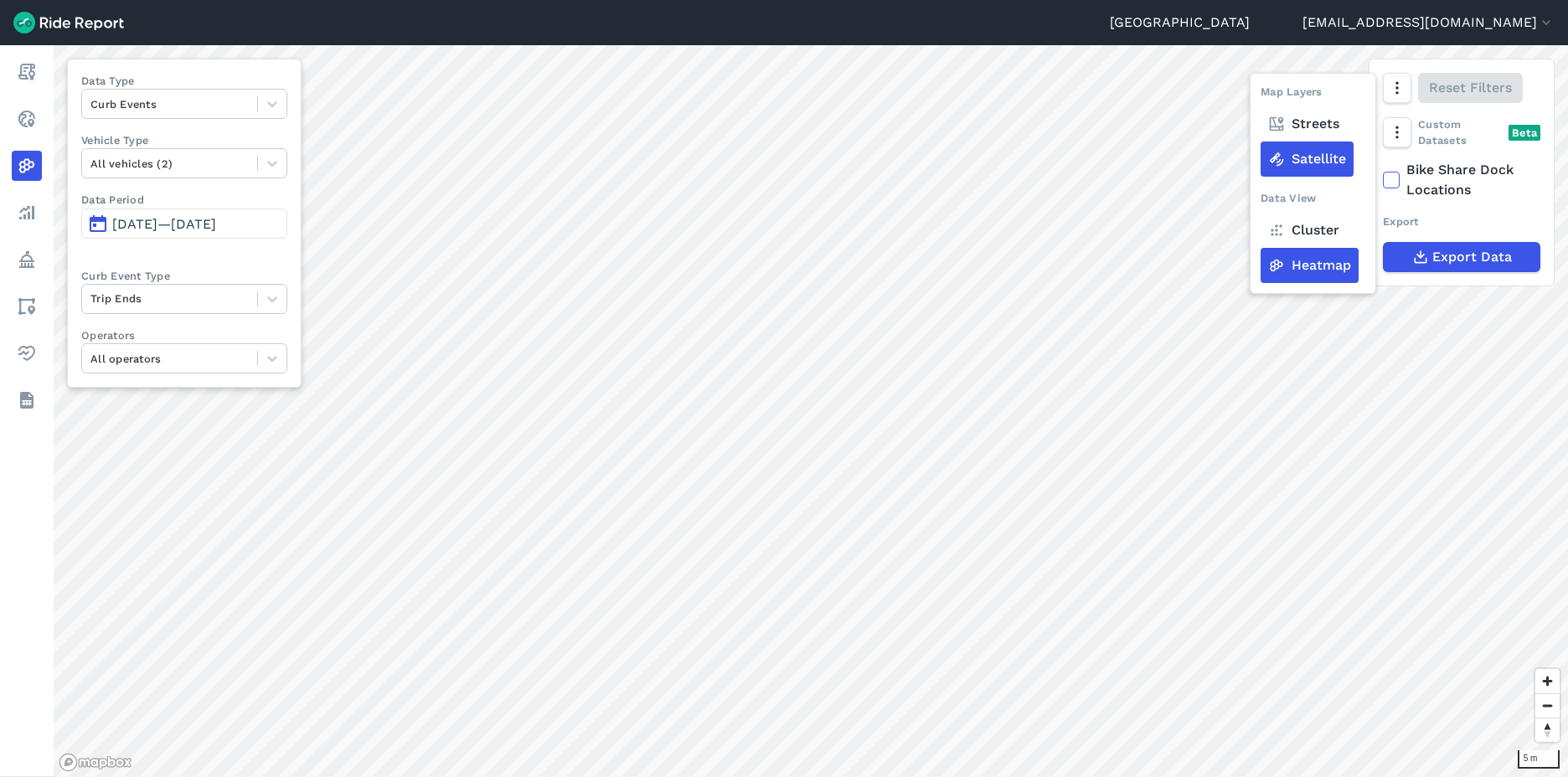 click on "[DATE]—[DATE]" at bounding box center [184, 224] 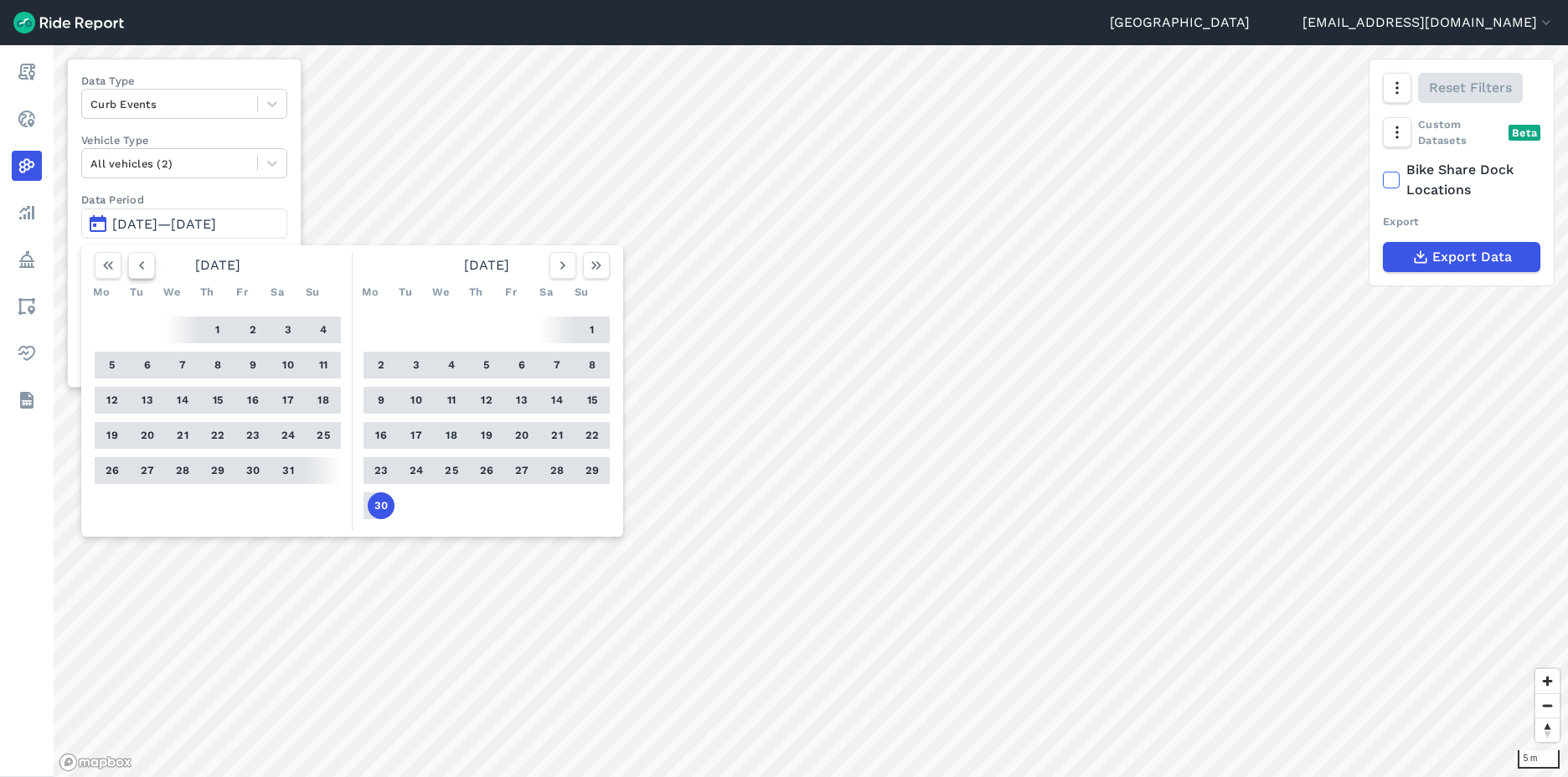 click 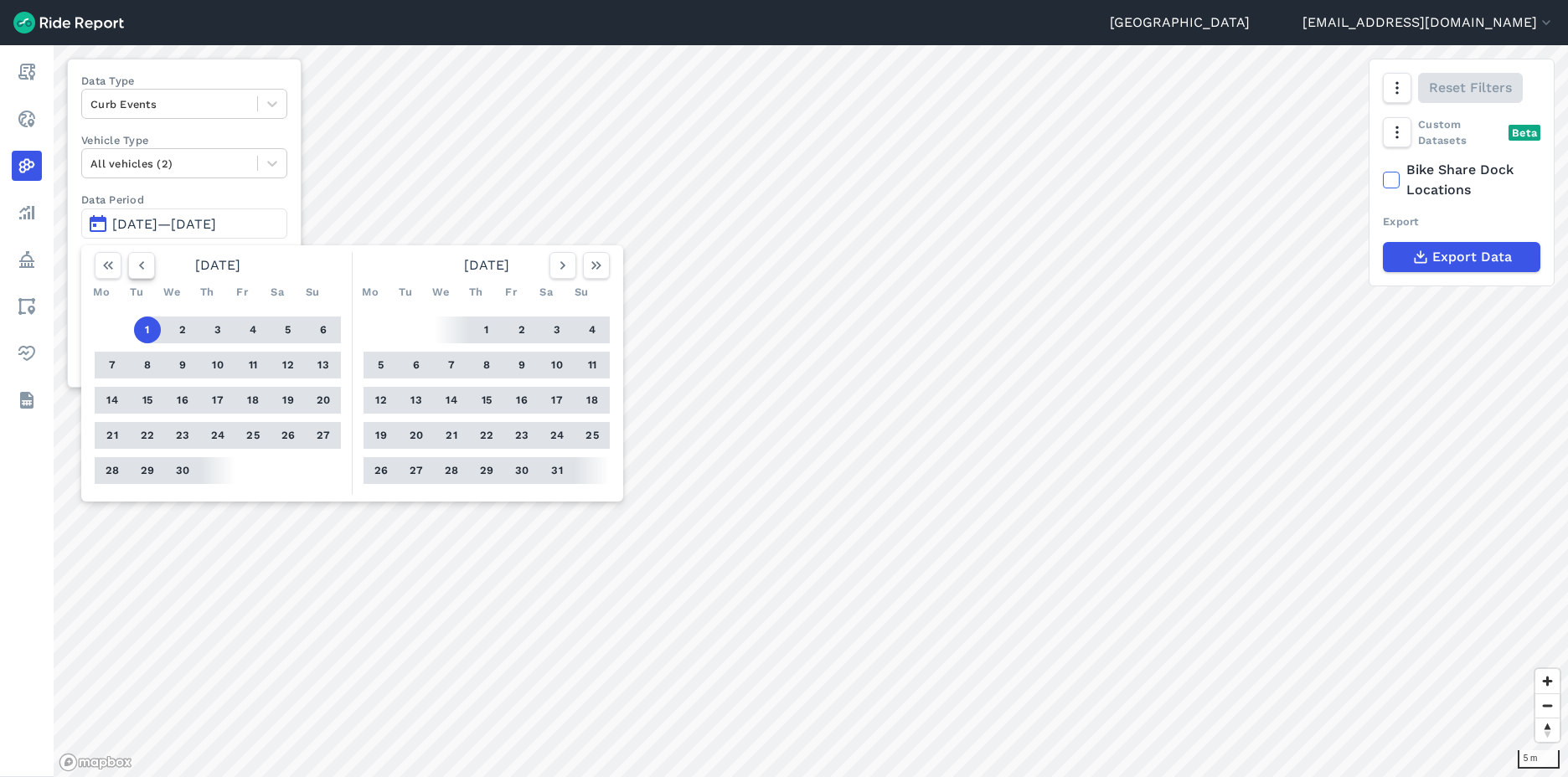 click at bounding box center (142, 265) 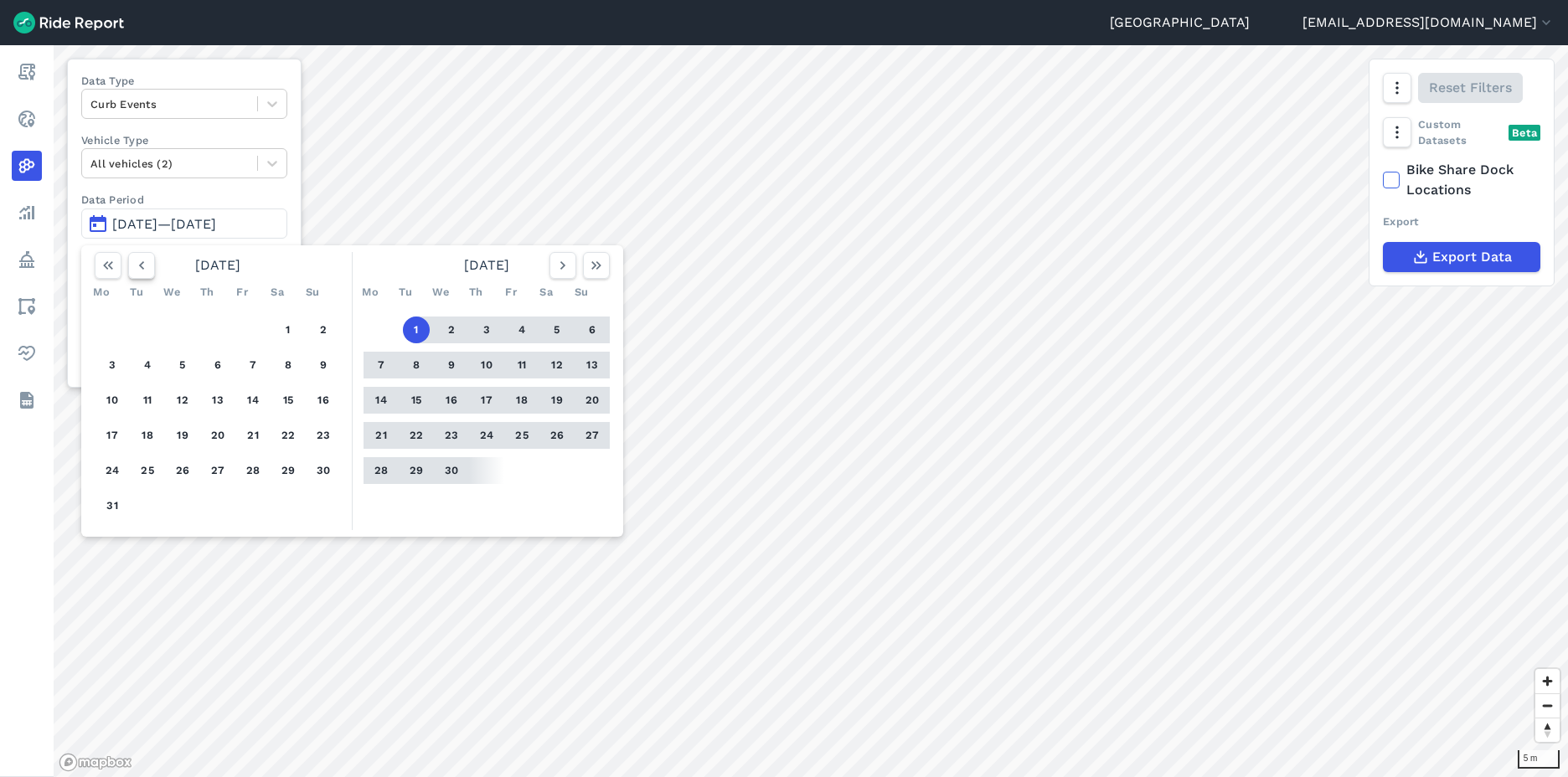 click at bounding box center (142, 265) 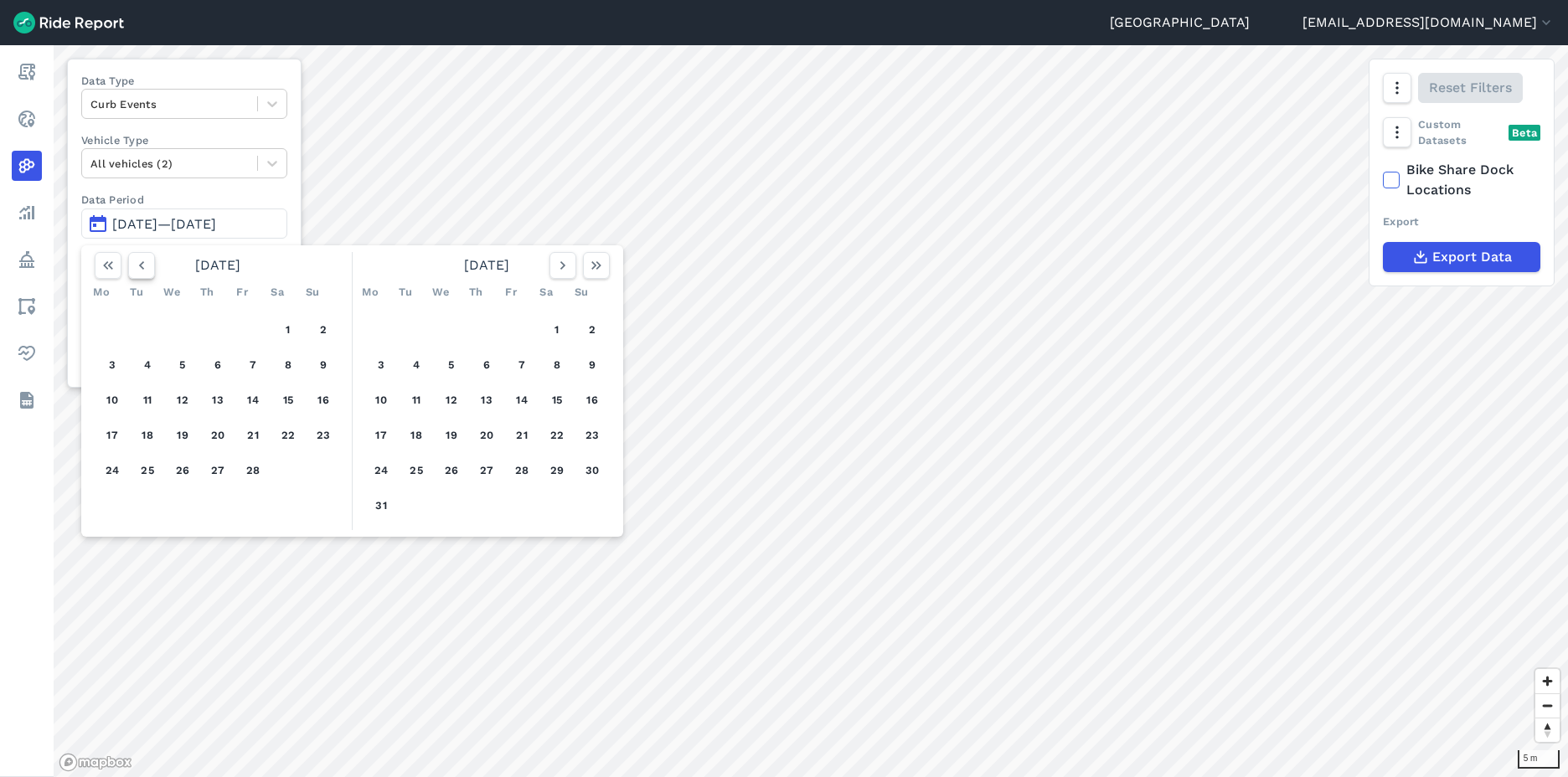 click at bounding box center (142, 265) 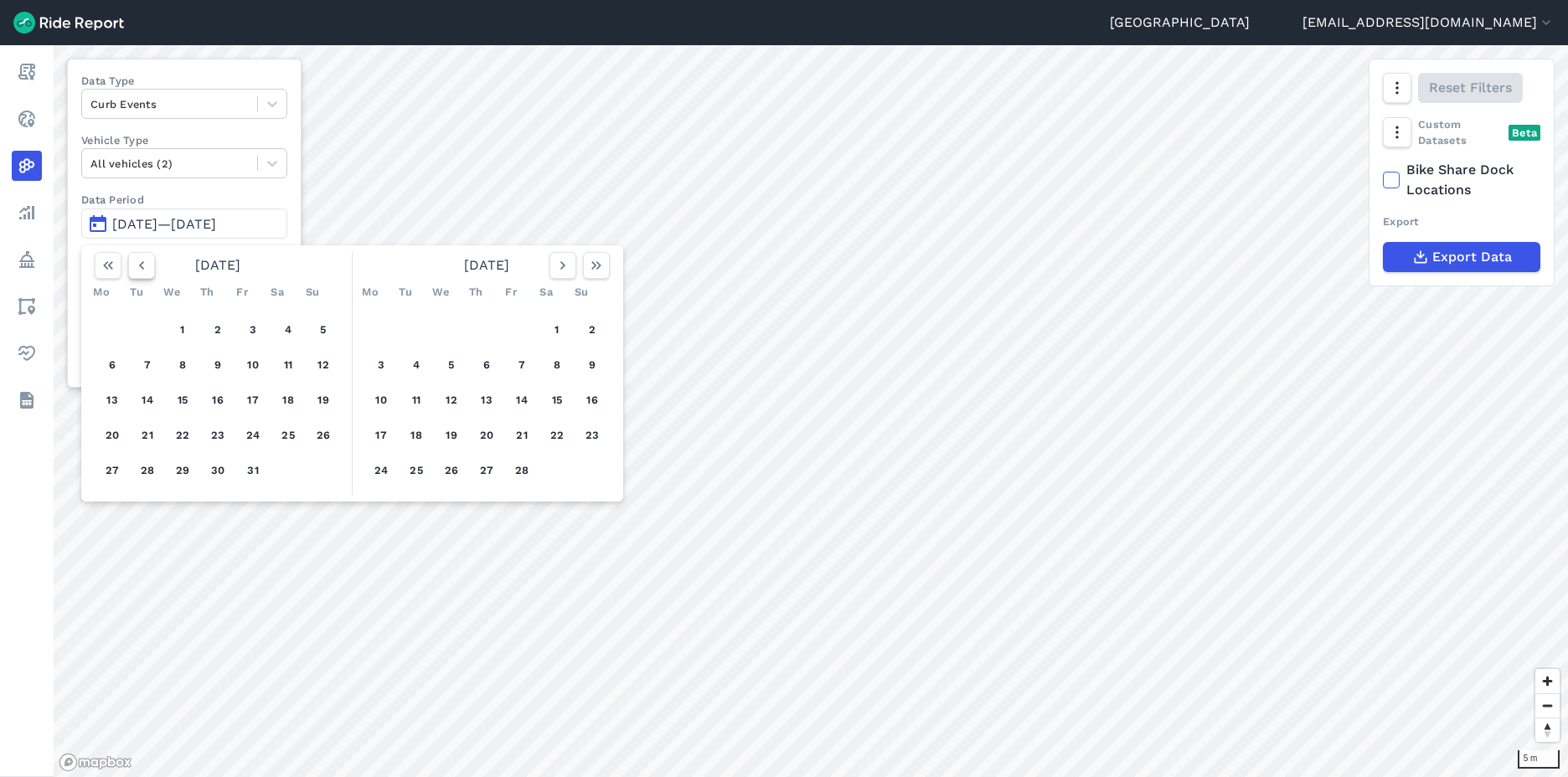 click at bounding box center [142, 265] 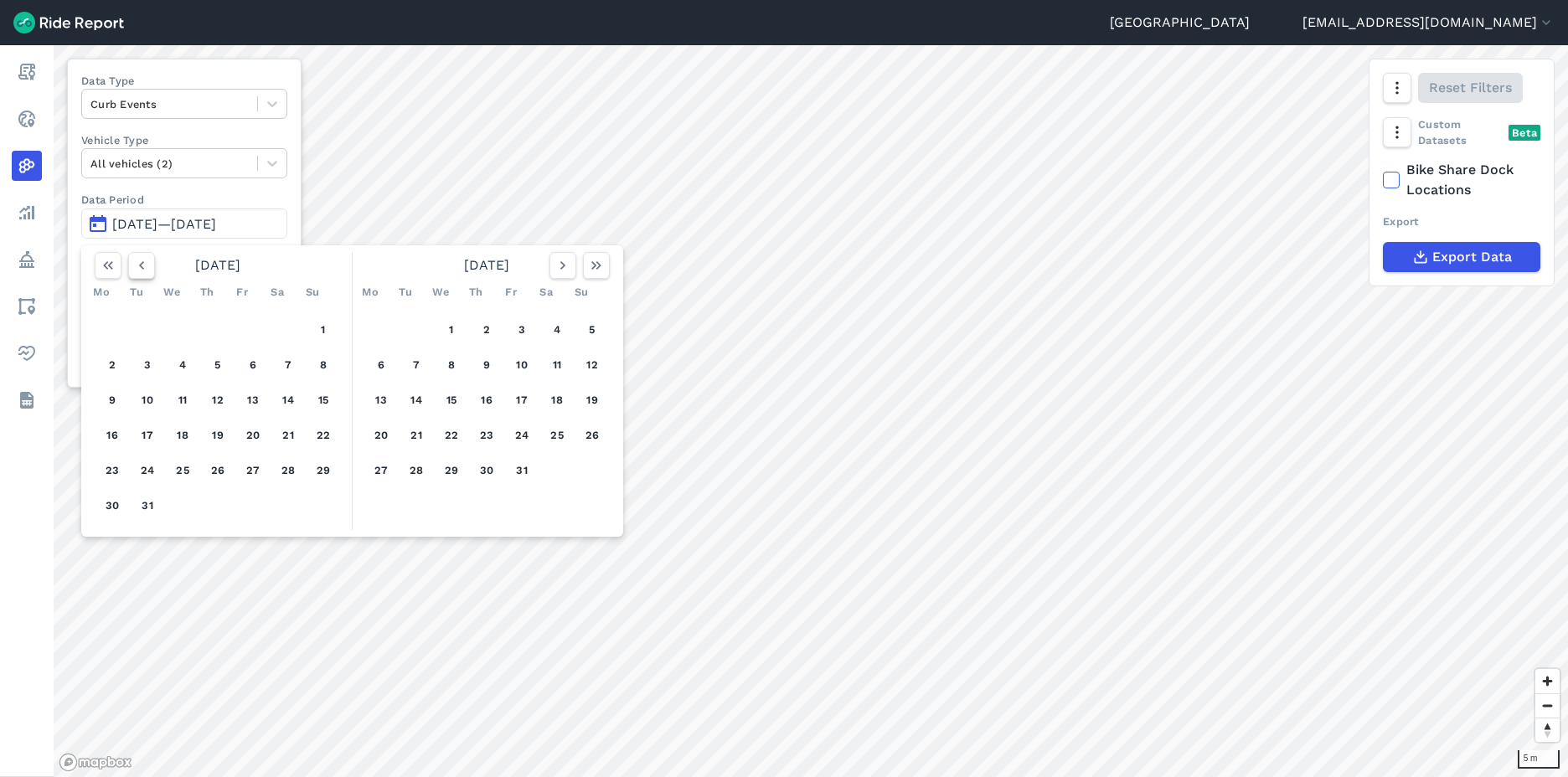 click at bounding box center [142, 265] 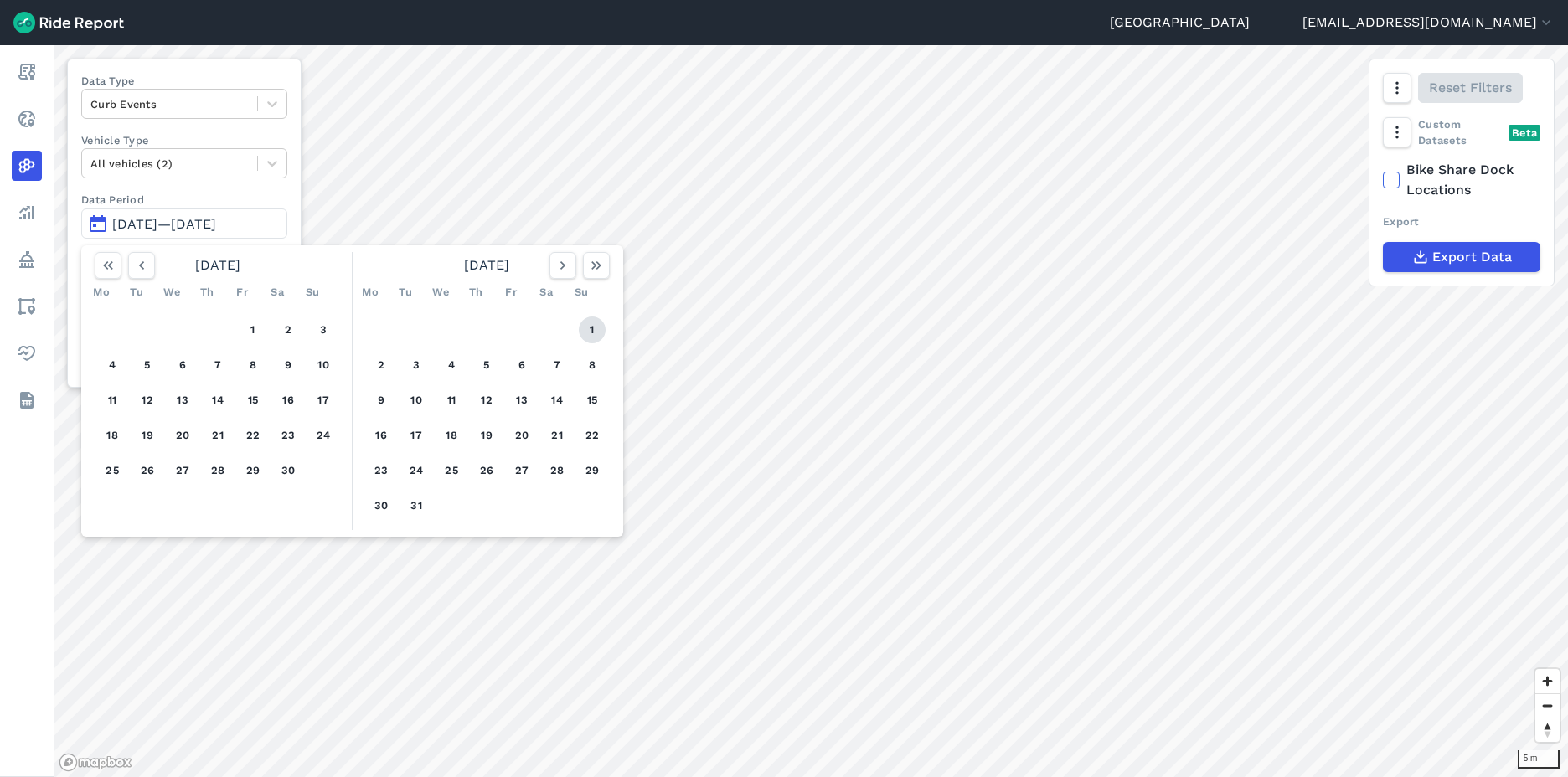 click on "1" at bounding box center (592, 330) 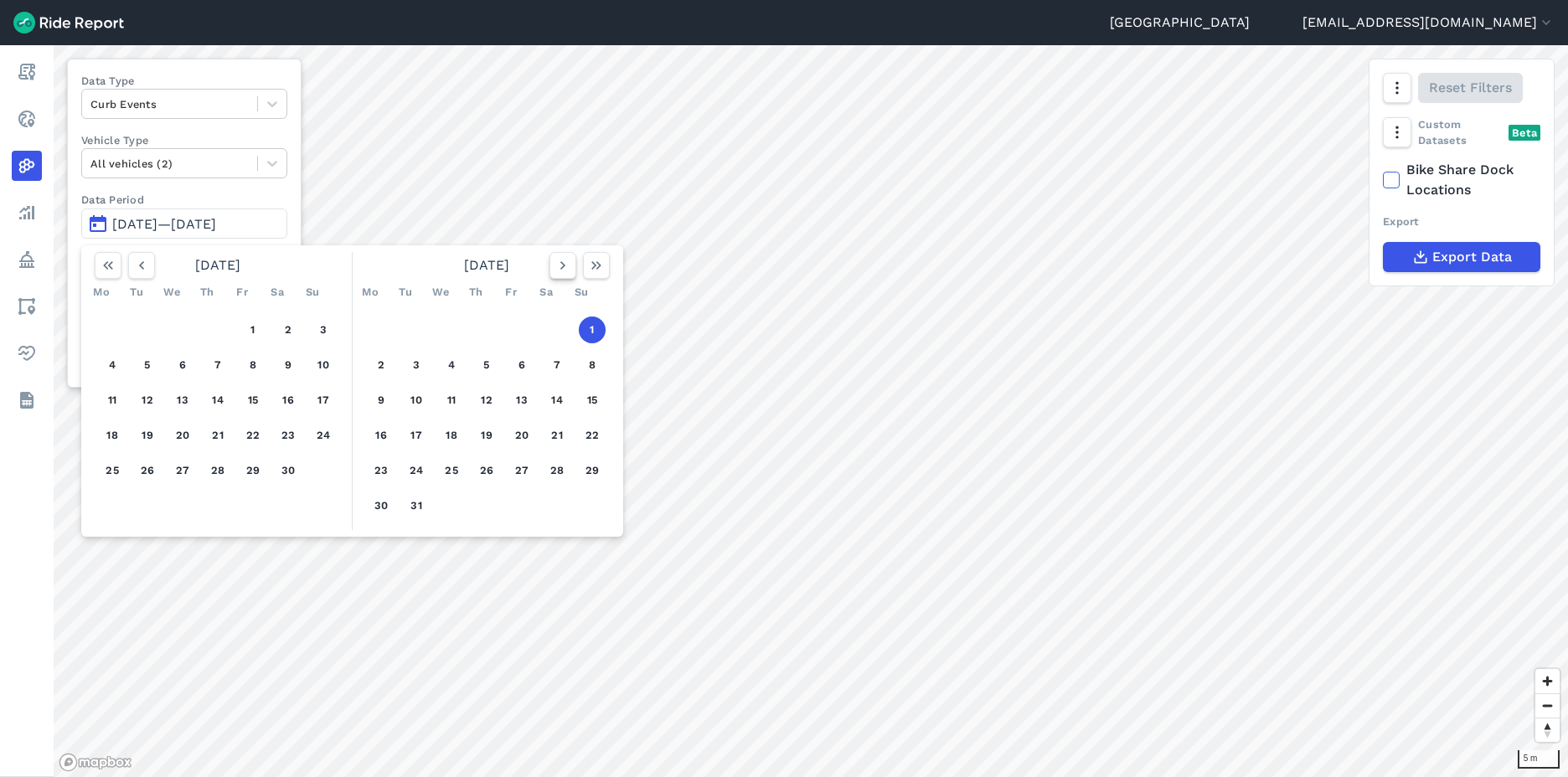 click 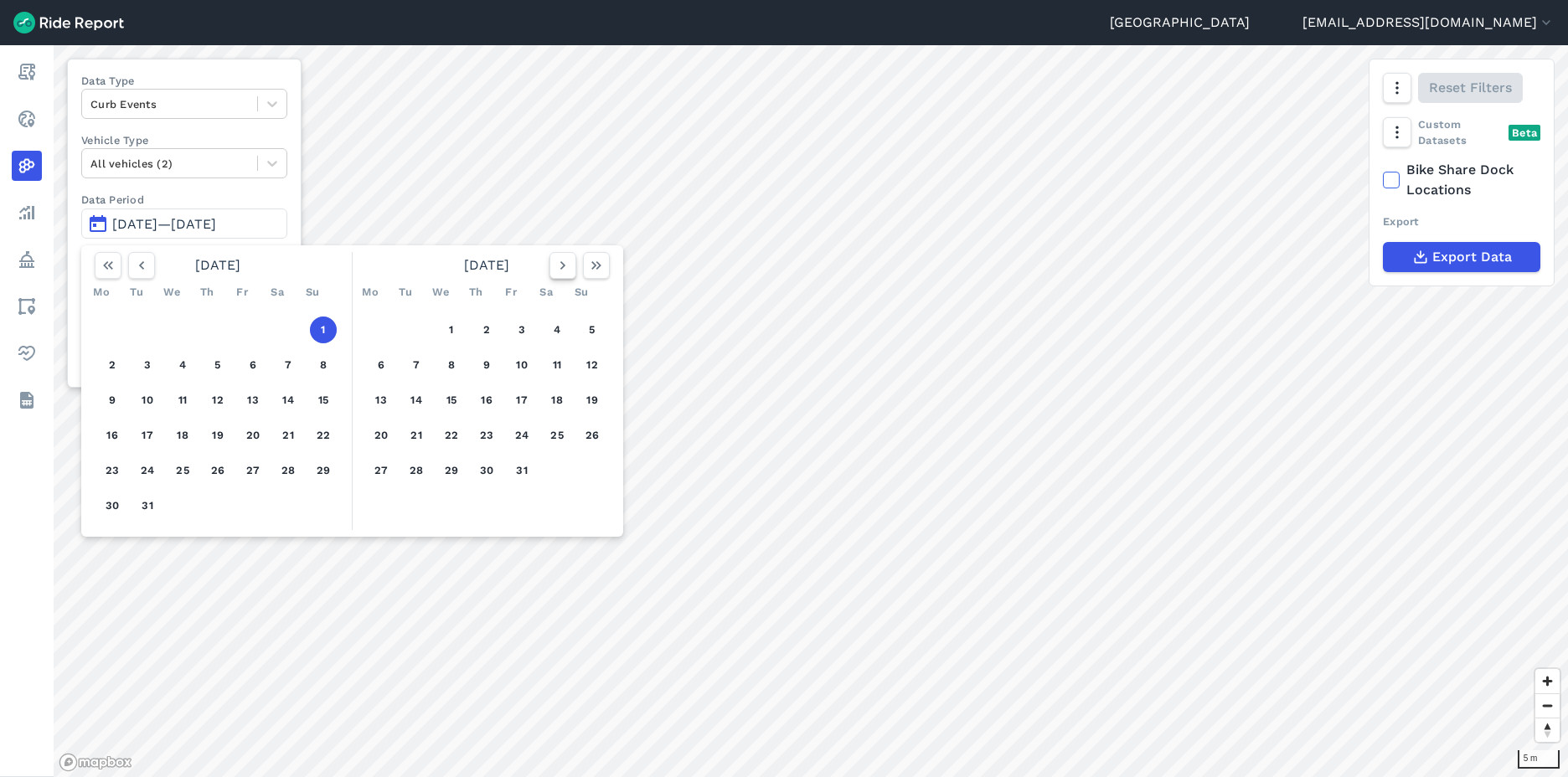 click 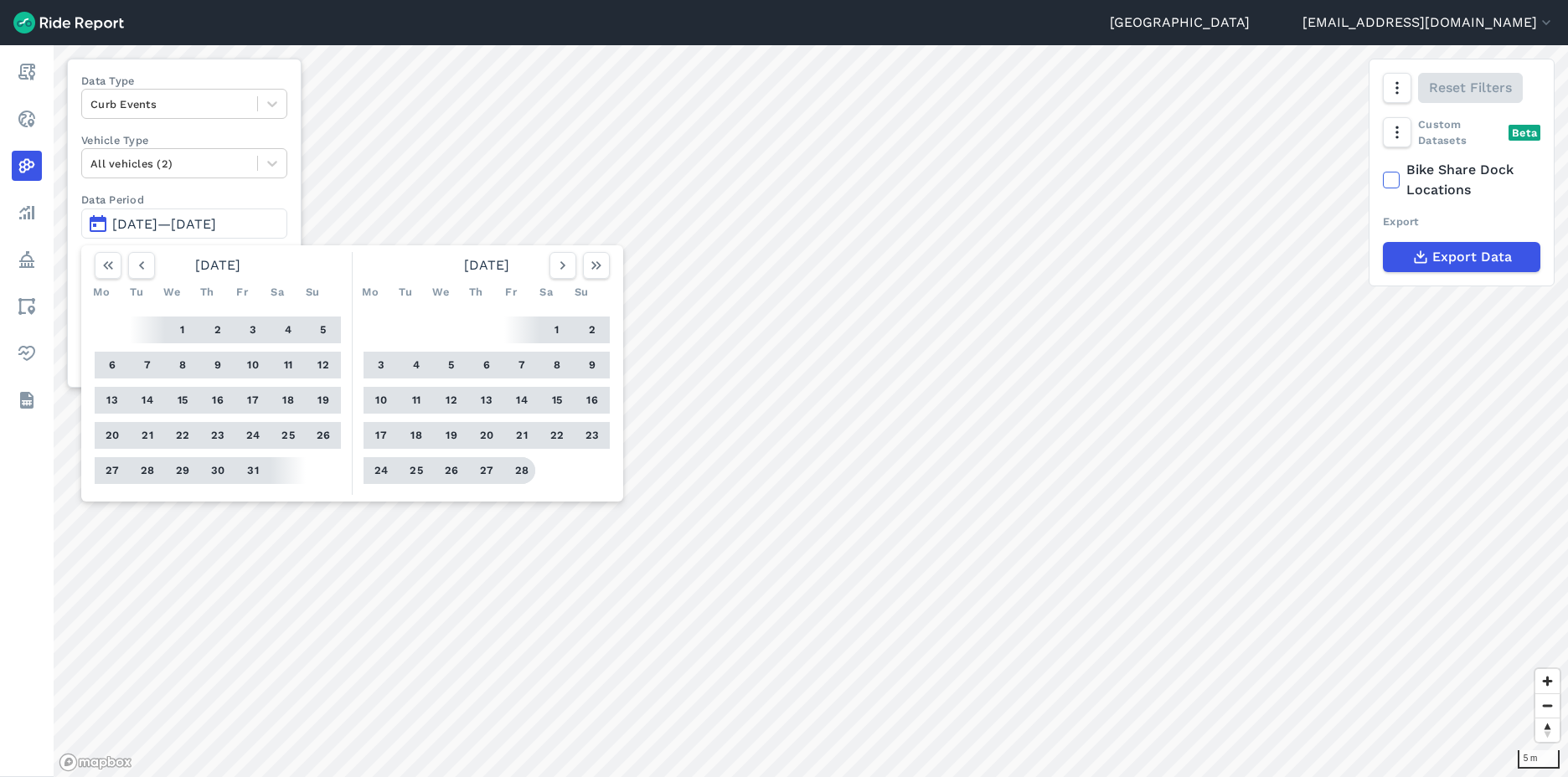 click on "28" at bounding box center [522, 471] 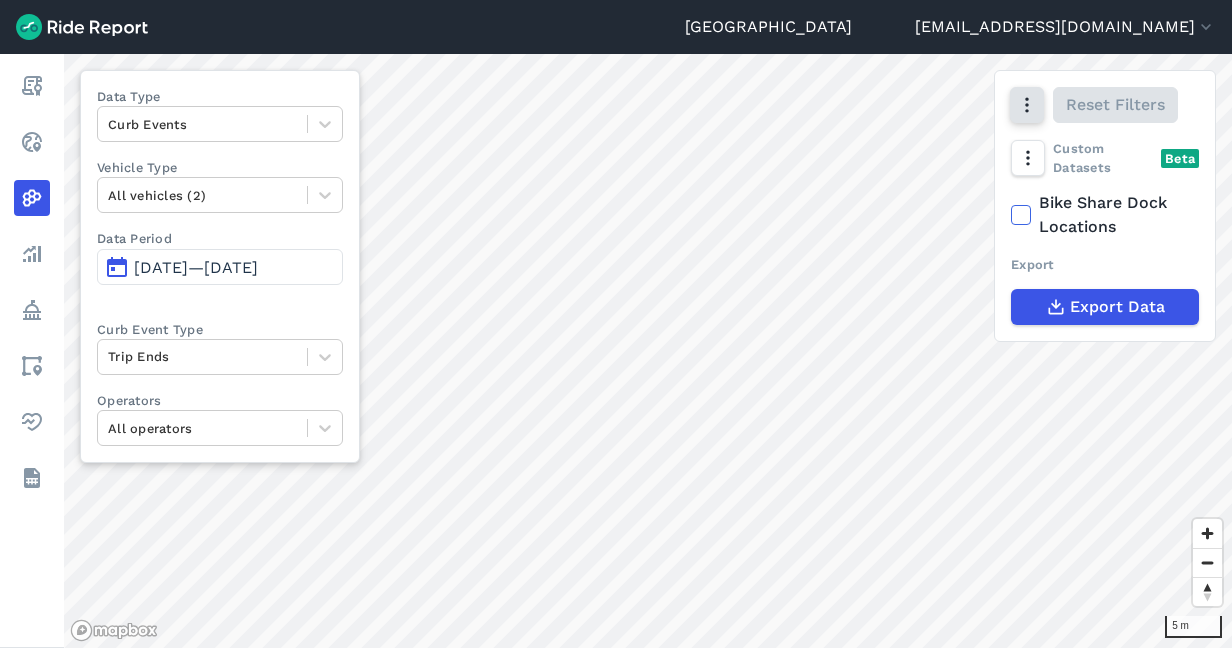 click 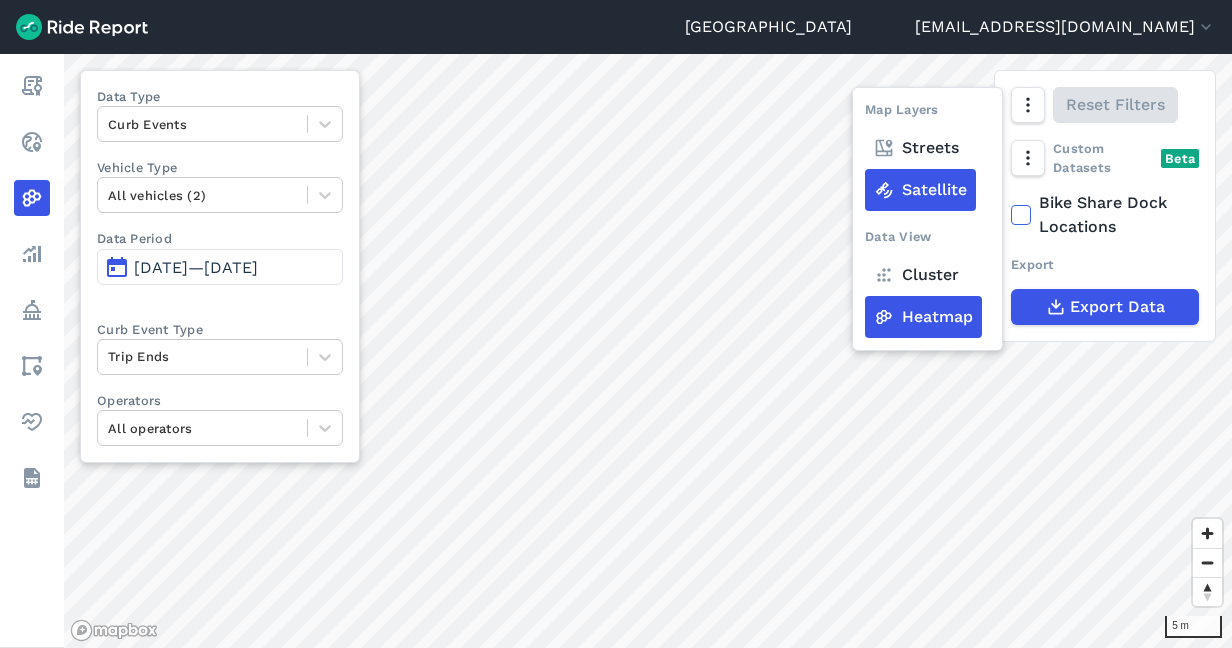 click on "Cluster" at bounding box center [916, 275] 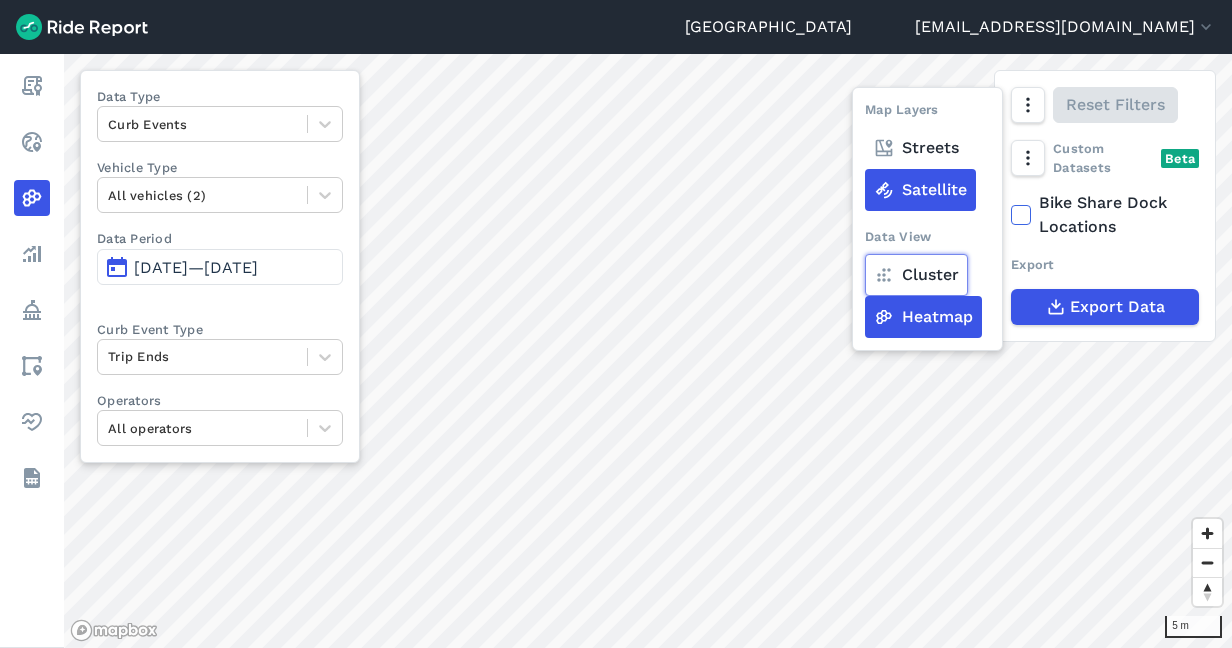 click on "Cluster" at bounding box center (865, 106) 